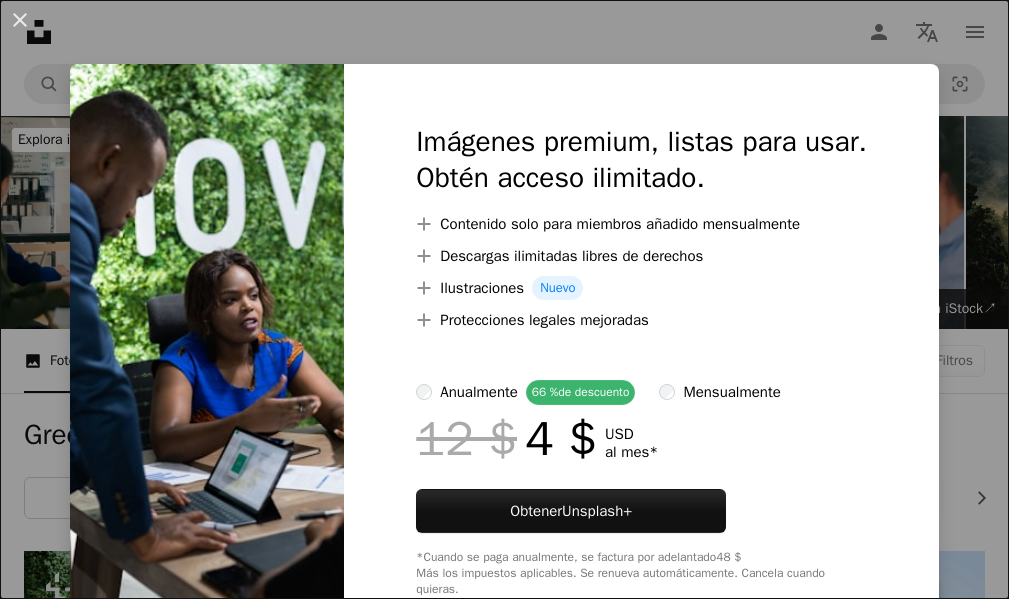 scroll, scrollTop: 500, scrollLeft: 0, axis: vertical 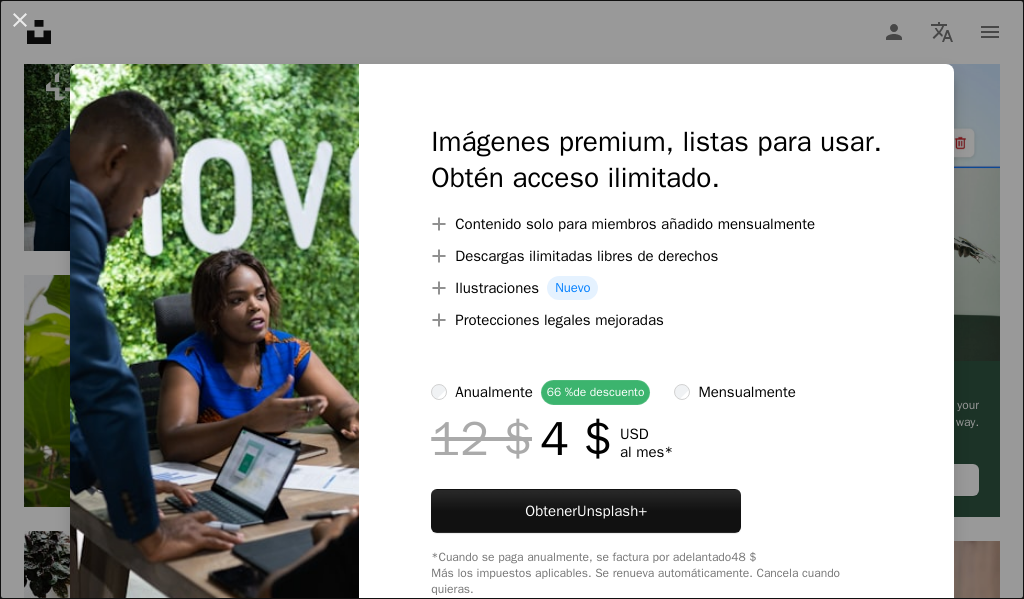 click on "An X shape Imágenes premium, listas para usar. Obtén acceso ilimitado. A plus sign Contenido solo para miembros añadido mensualmente A plus sign Descargas ilimitadas libres de derechos A plus sign Ilustraciones  Nuevo A plus sign Protecciones legales mejoradas anualmente 66 %  de descuento mensualmente 12 $   4 $ USD al mes * Obtener  Unsplash+ *Cuando se paga anualmente, se factura por adelantado  48 $ Más los impuestos aplicables. Se renueva automáticamente. Cancela cuando quieras." at bounding box center (512, 299) 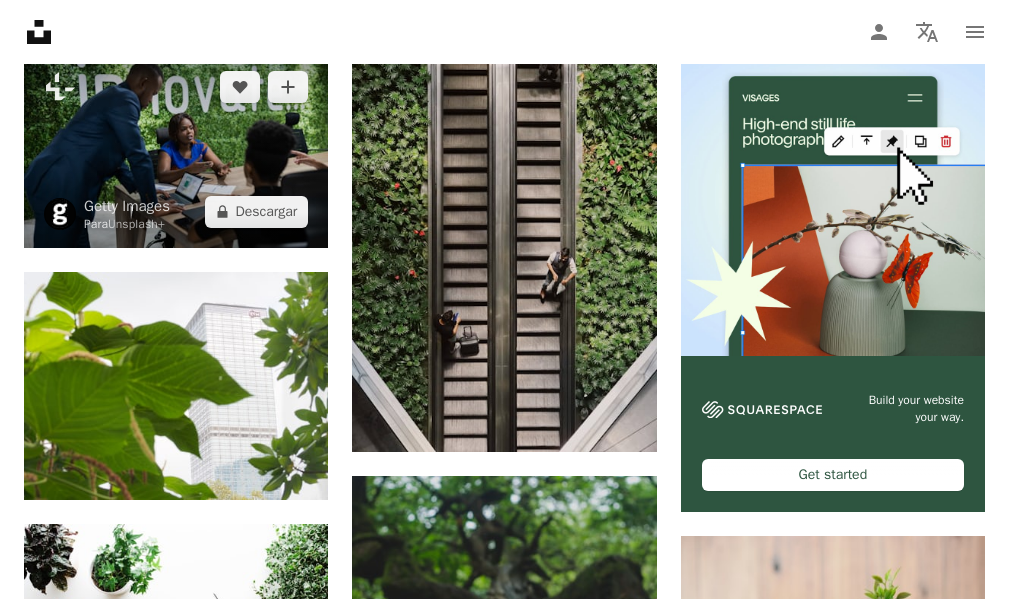 click at bounding box center [176, 149] 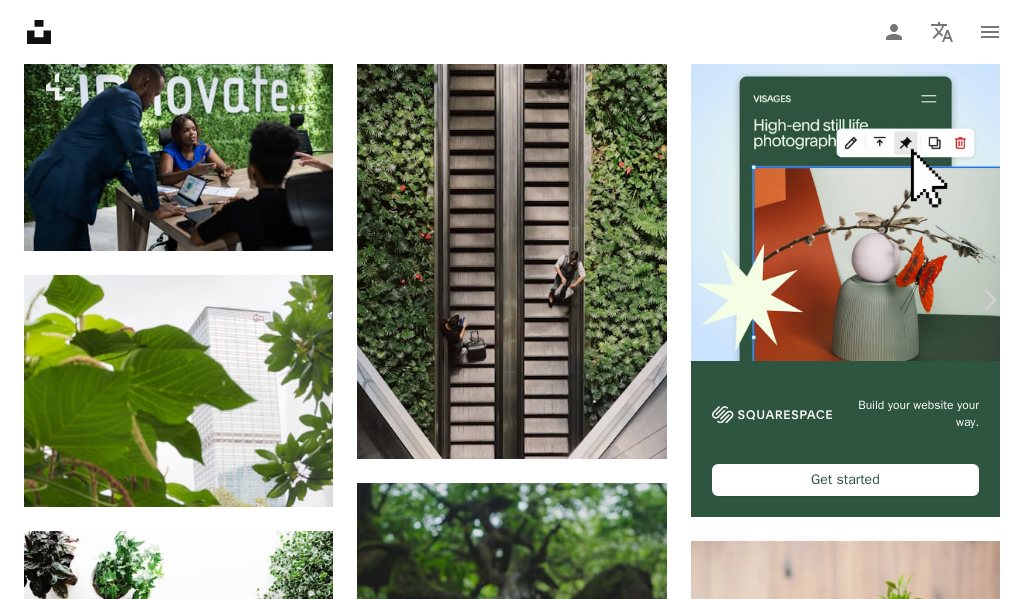 click on "**********" at bounding box center [512, 1427] 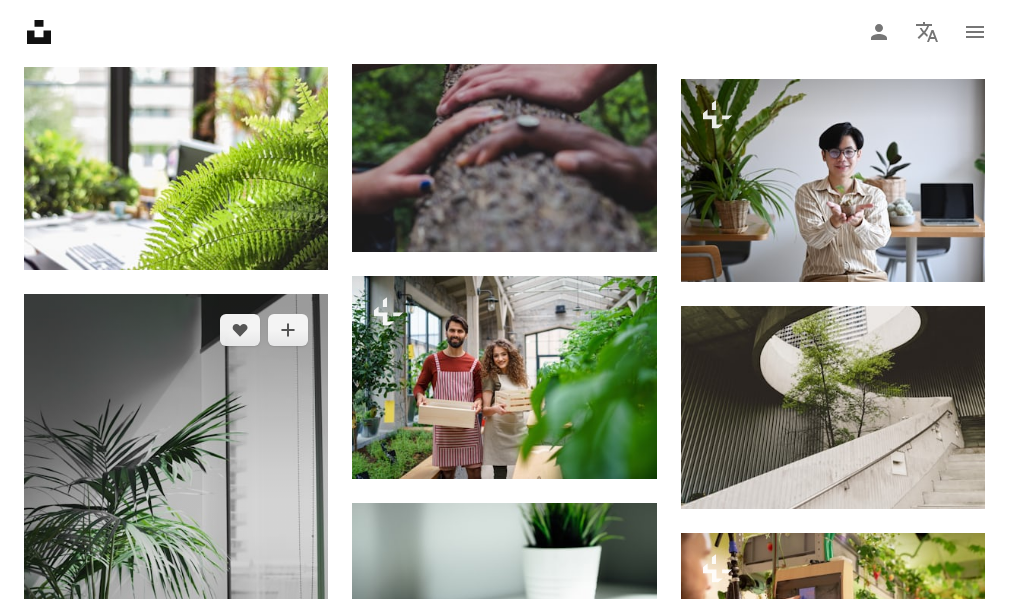 scroll, scrollTop: 1200, scrollLeft: 0, axis: vertical 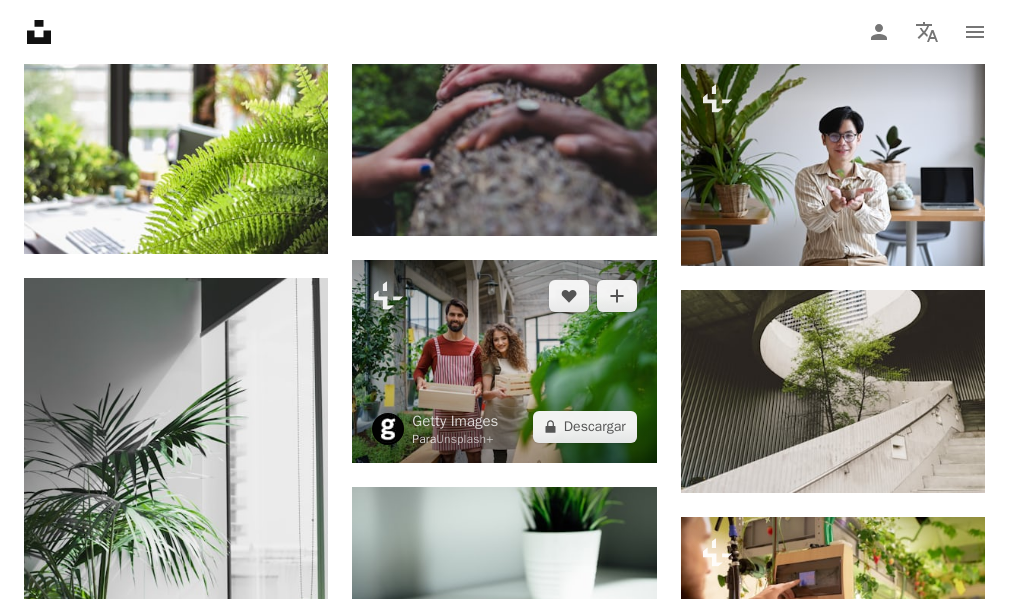 click at bounding box center [504, 361] 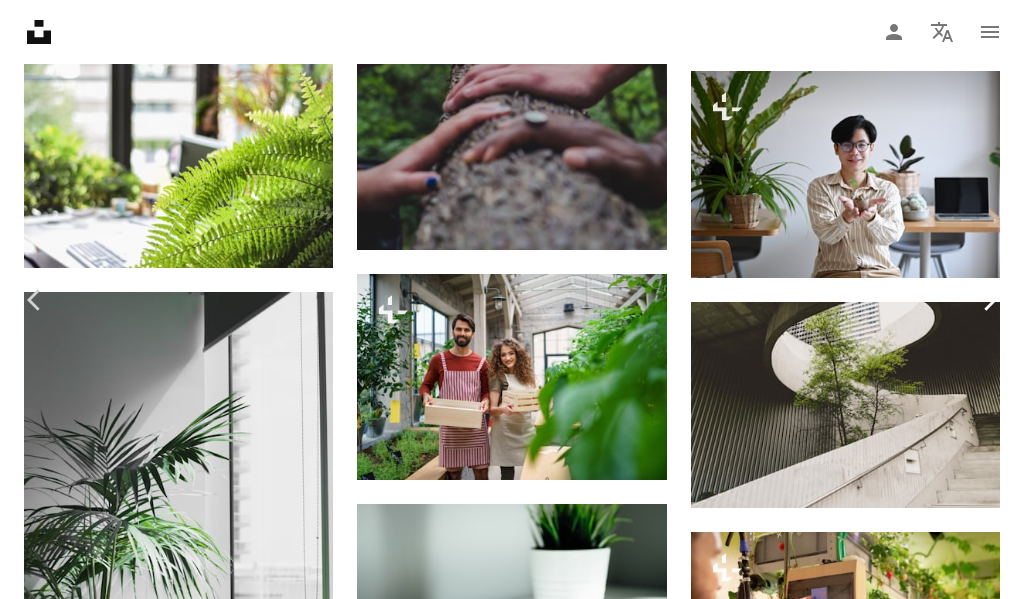 click on "Chevron right" at bounding box center [989, 300] 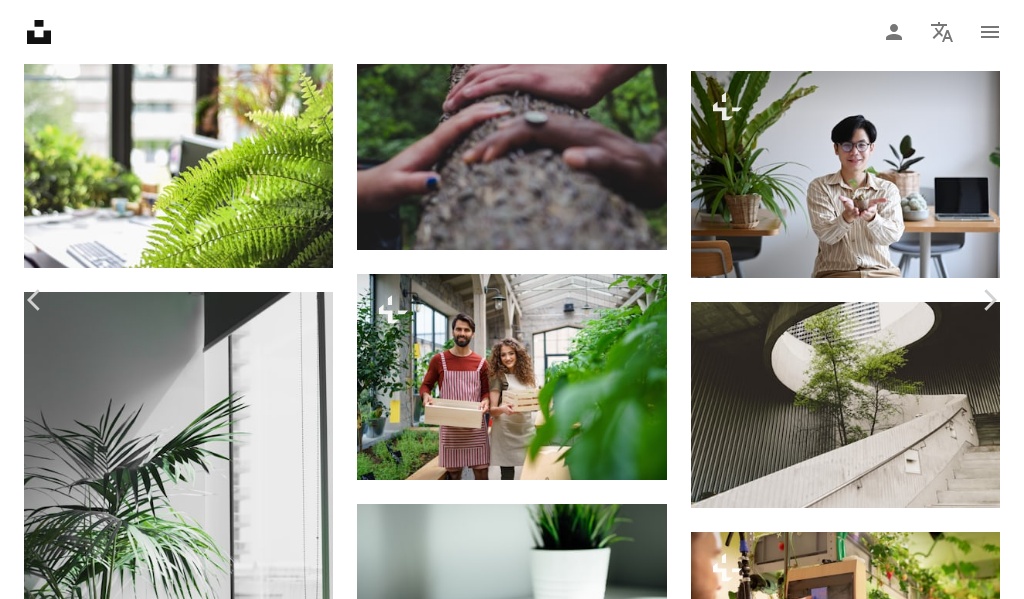 click on "An X shape" at bounding box center [20, 20] 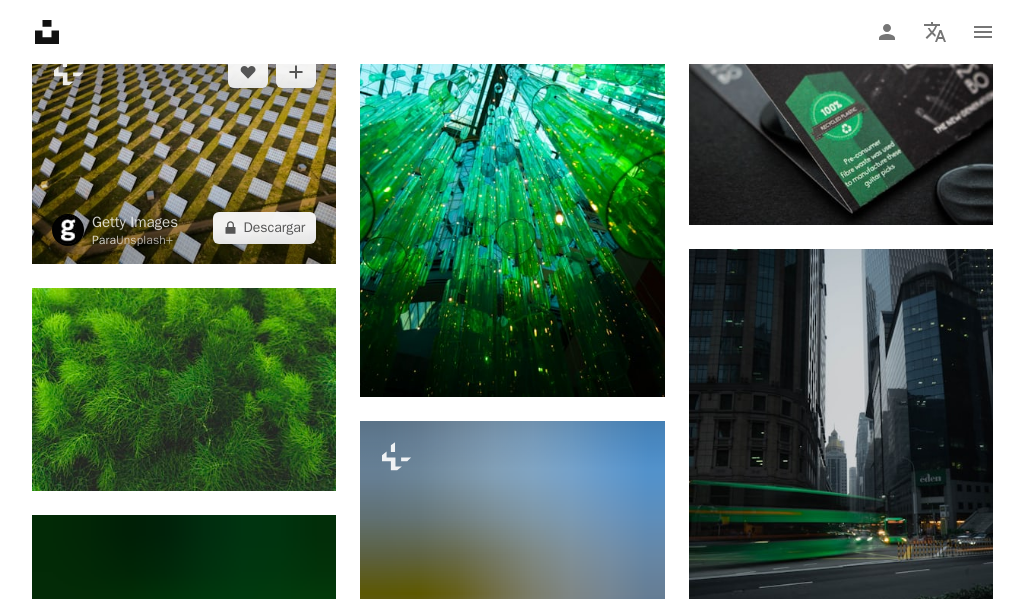 scroll, scrollTop: 1800, scrollLeft: 0, axis: vertical 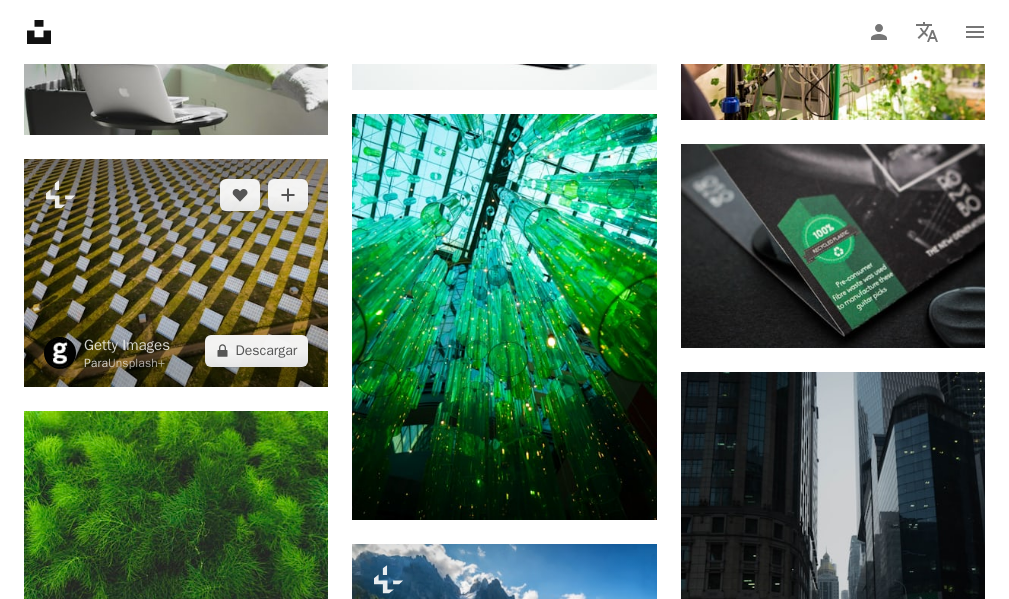 click at bounding box center (176, 273) 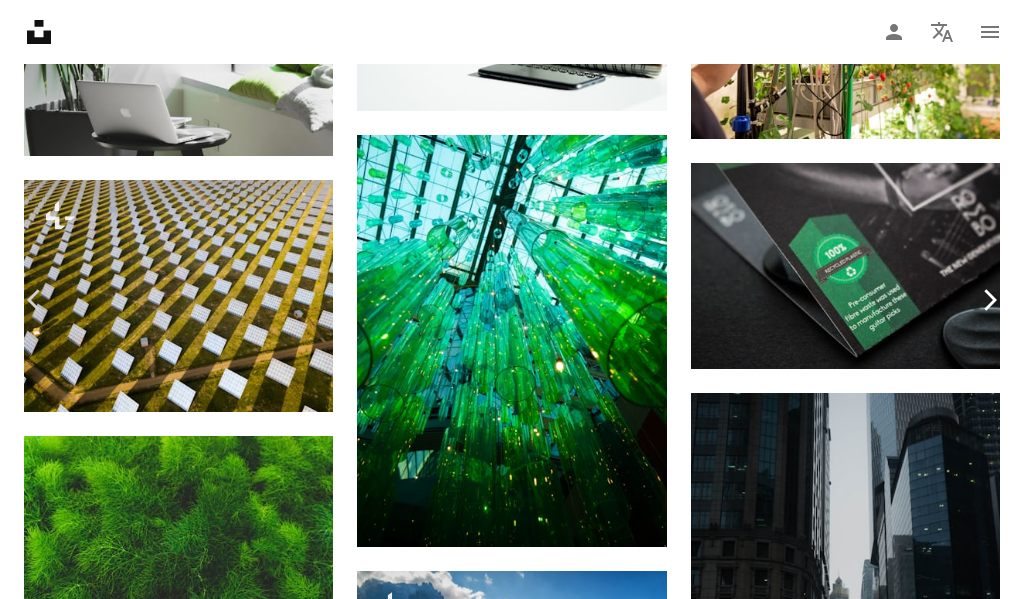 click on "Chevron right" 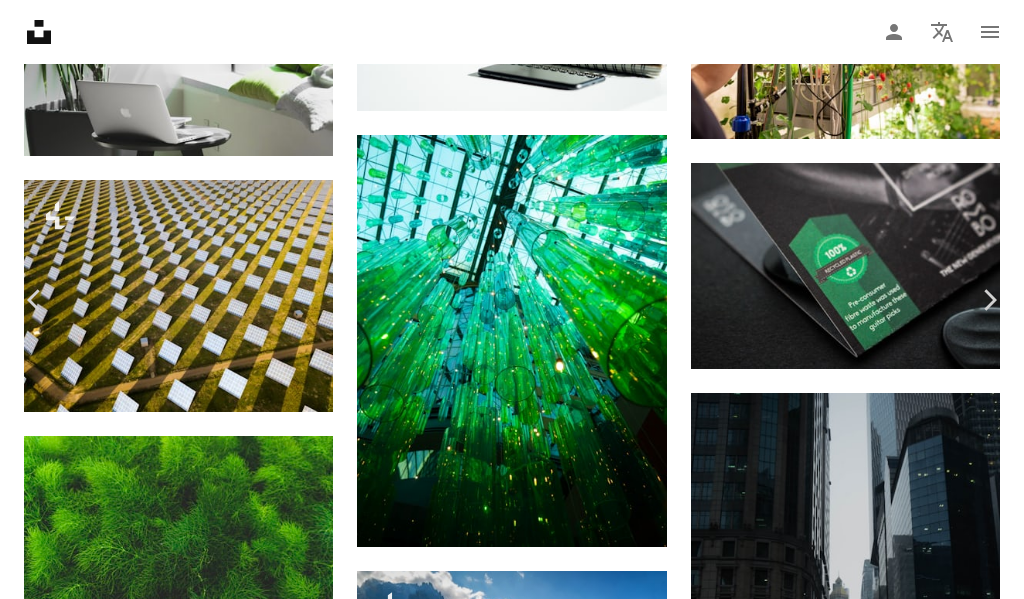 click on "**********" at bounding box center (512, 1125) 